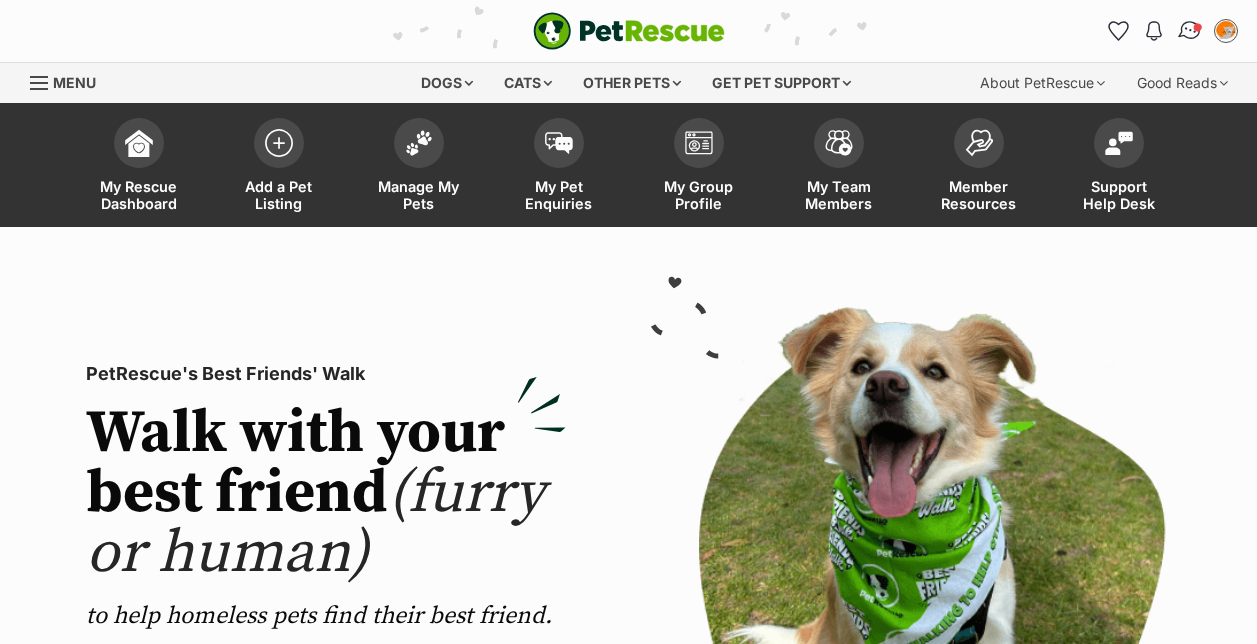scroll, scrollTop: 0, scrollLeft: 0, axis: both 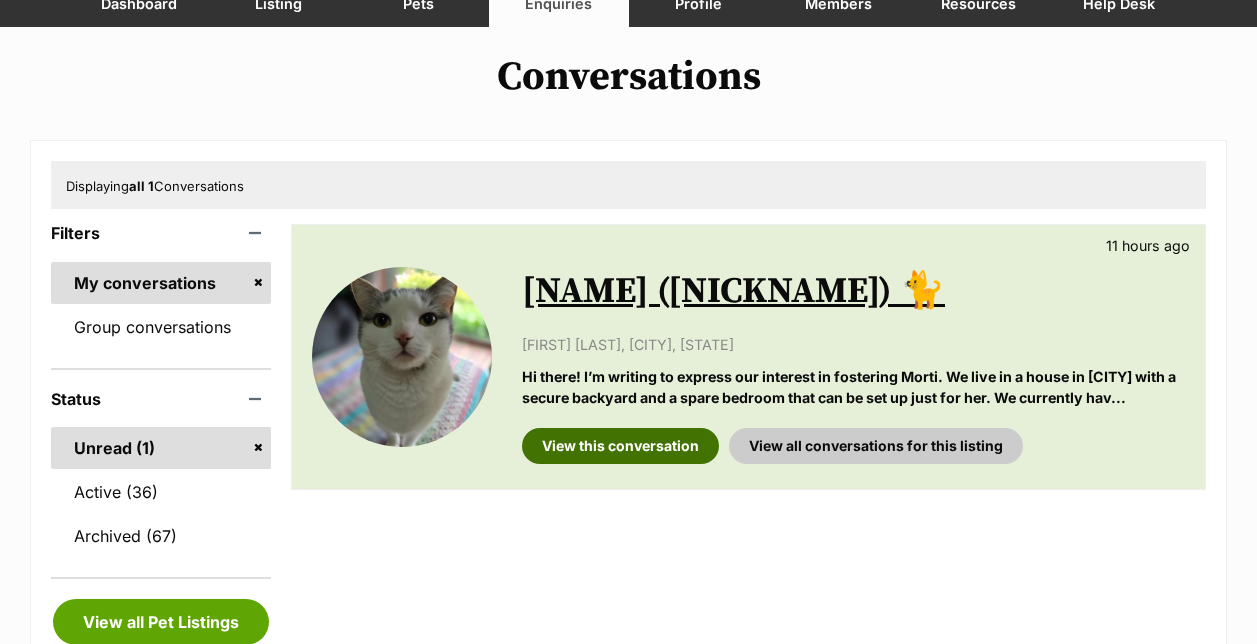 click on "View this conversation" at bounding box center [620, 446] 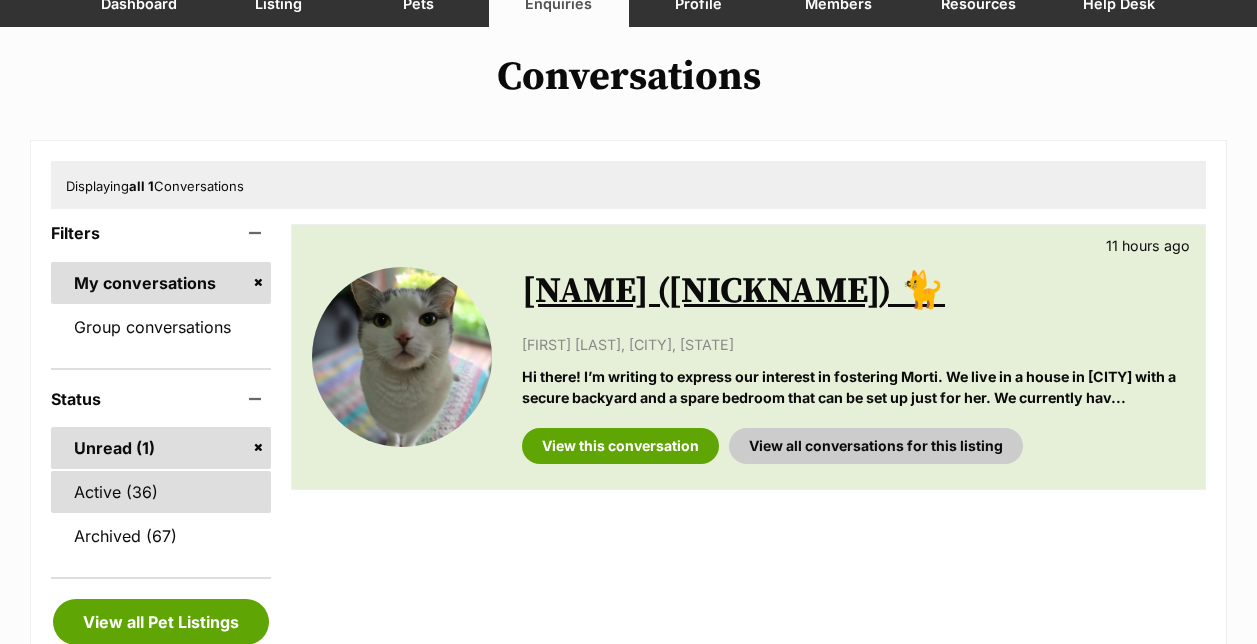 click on "Active (36)" at bounding box center [161, 492] 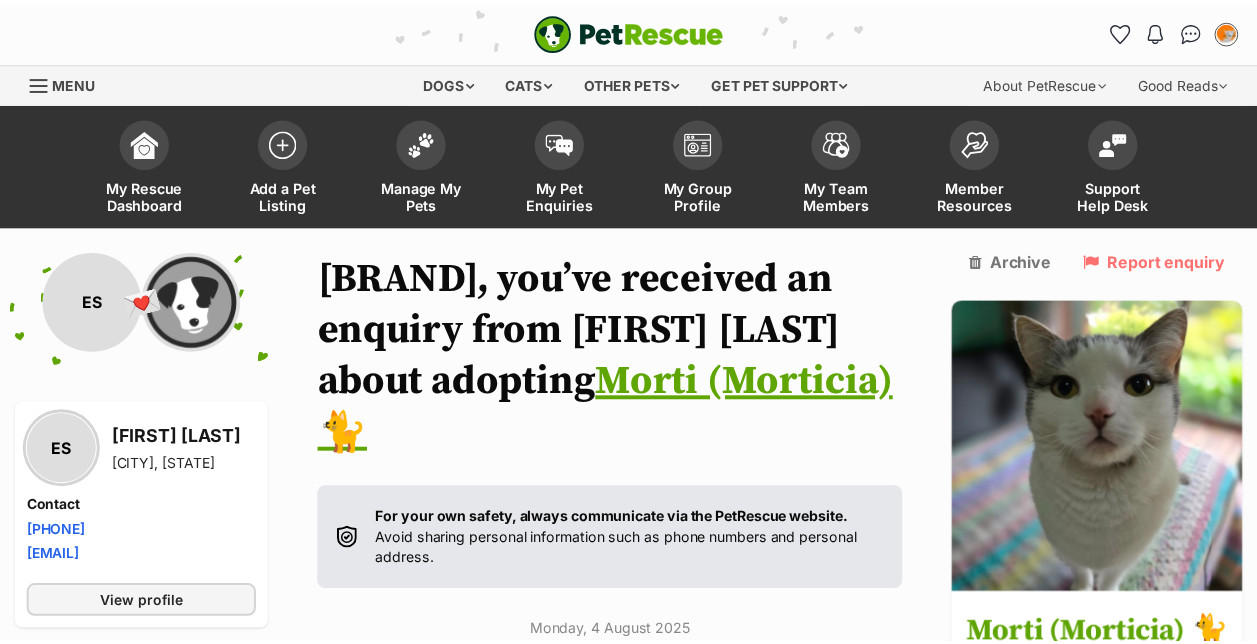 scroll, scrollTop: 0, scrollLeft: 0, axis: both 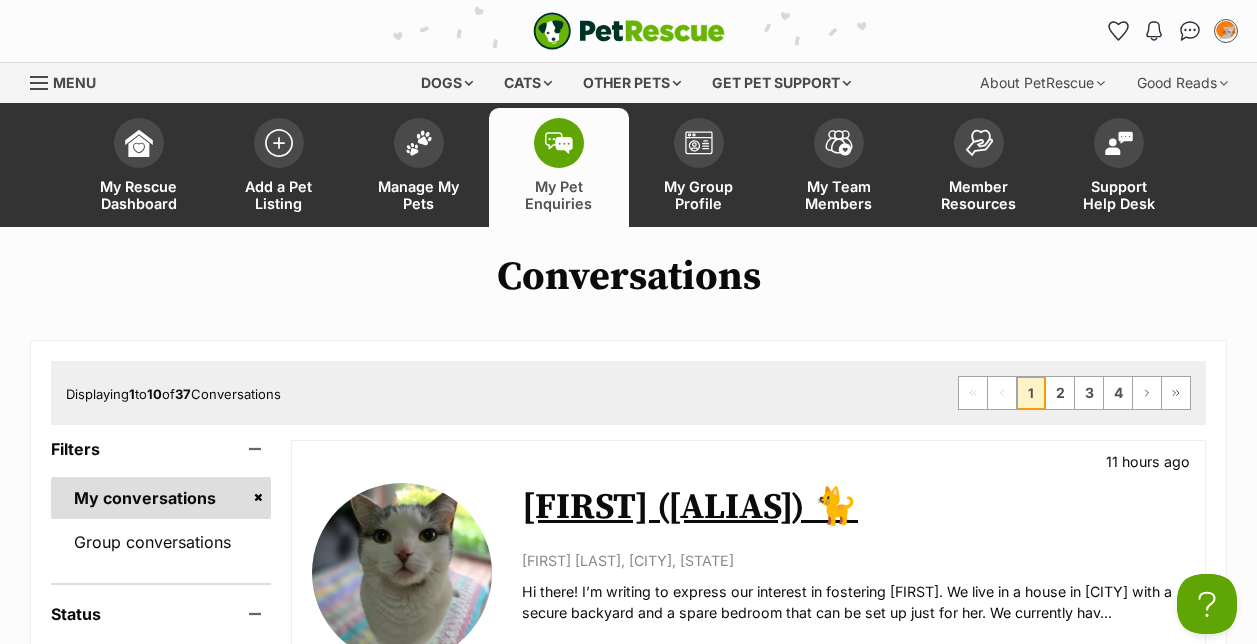 click on "[FIRST] ([ALIAS]) 🐈" at bounding box center [690, 507] 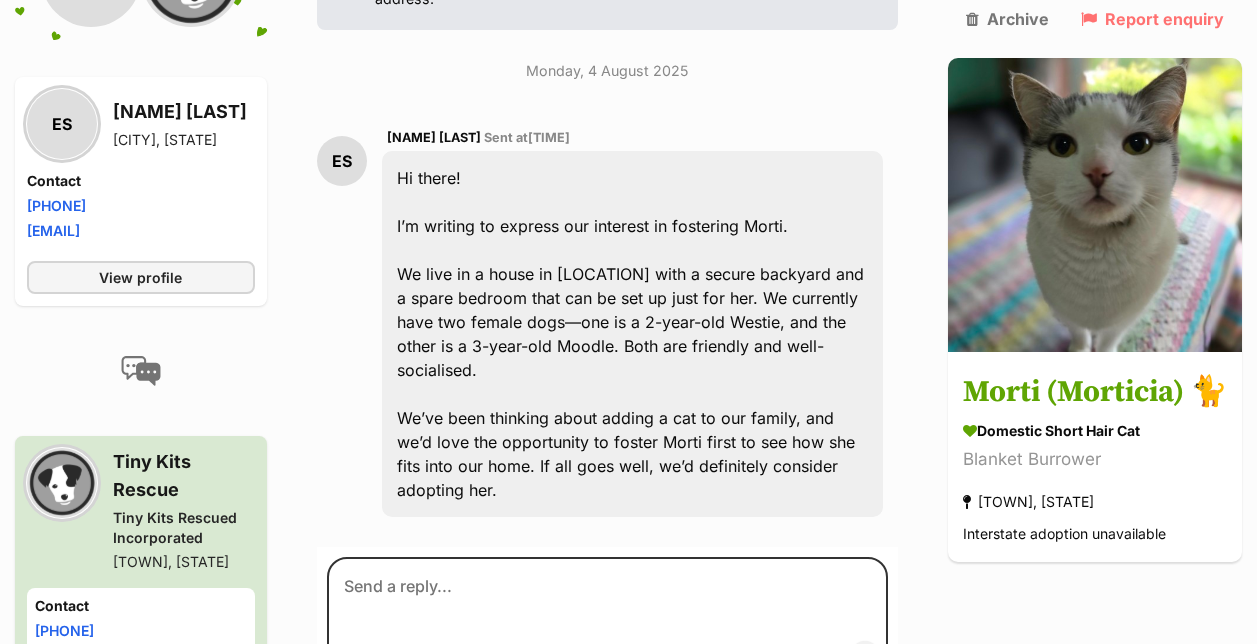 scroll, scrollTop: 509, scrollLeft: 0, axis: vertical 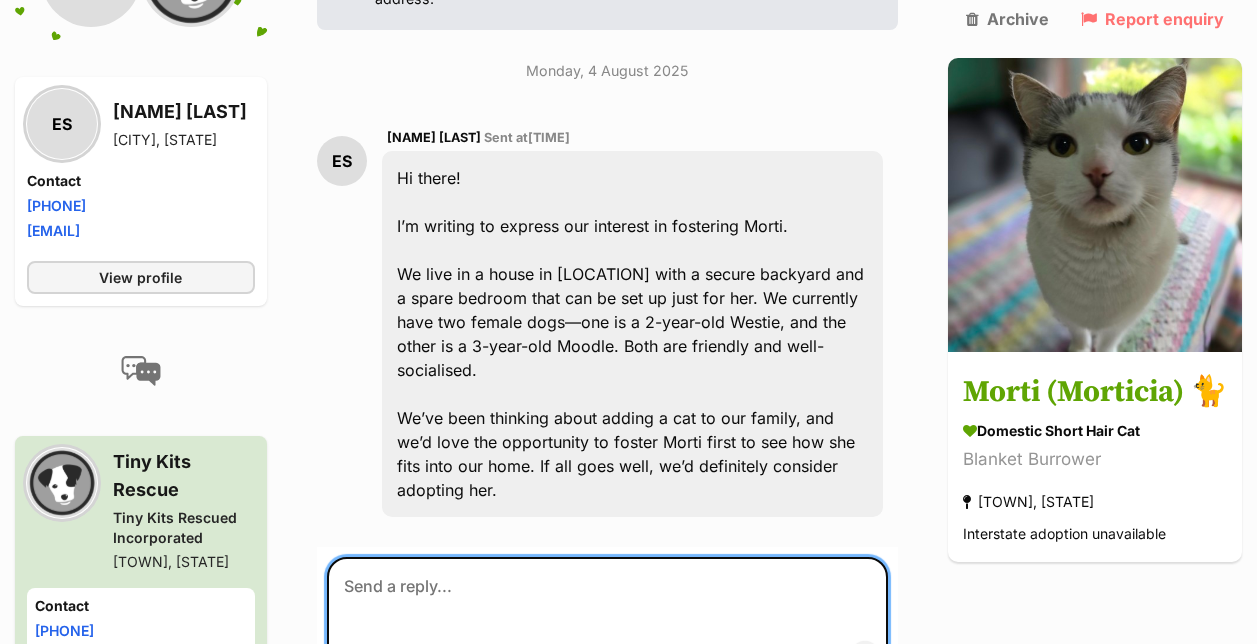click at bounding box center [607, 617] 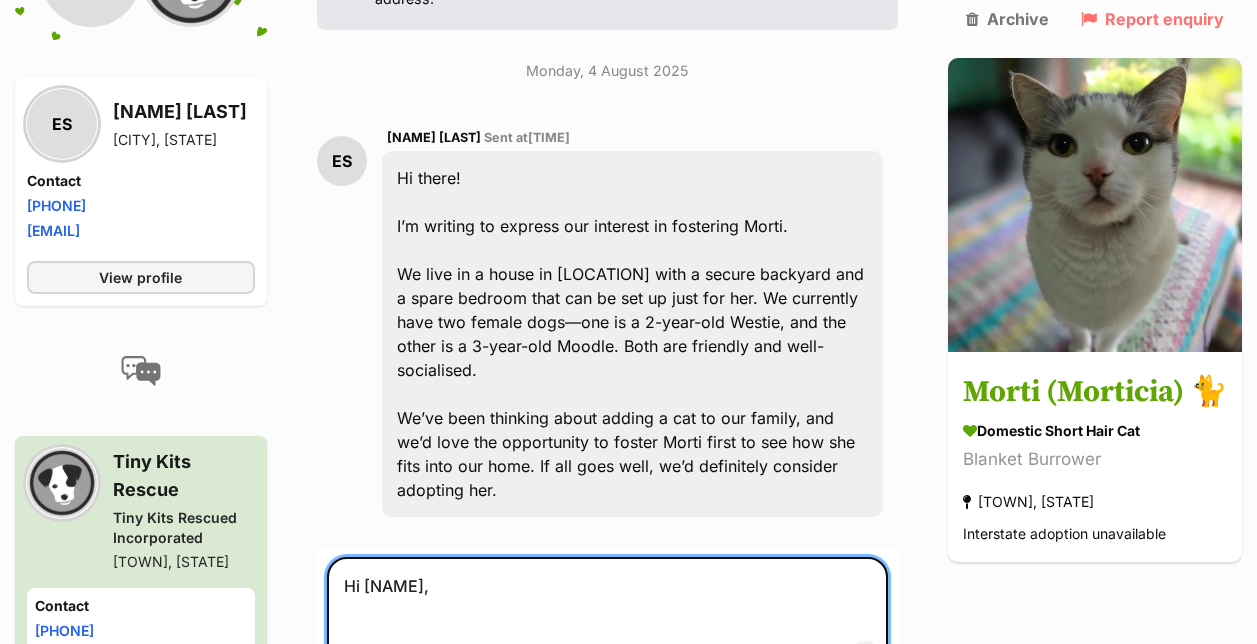 paste on "https://forms.gle/MSvaM4shGNm5YG9j6" 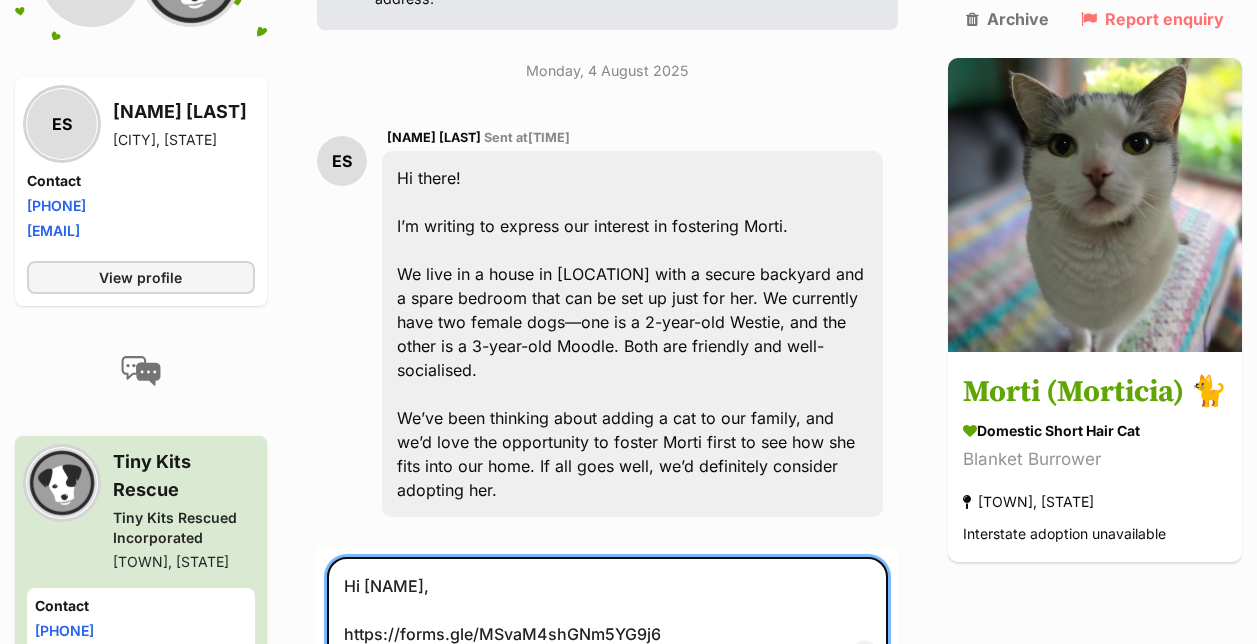 click on "Hi [NAME],
https://forms.gle/MSvaM4shGNm5YG9j6" at bounding box center [607, 617] 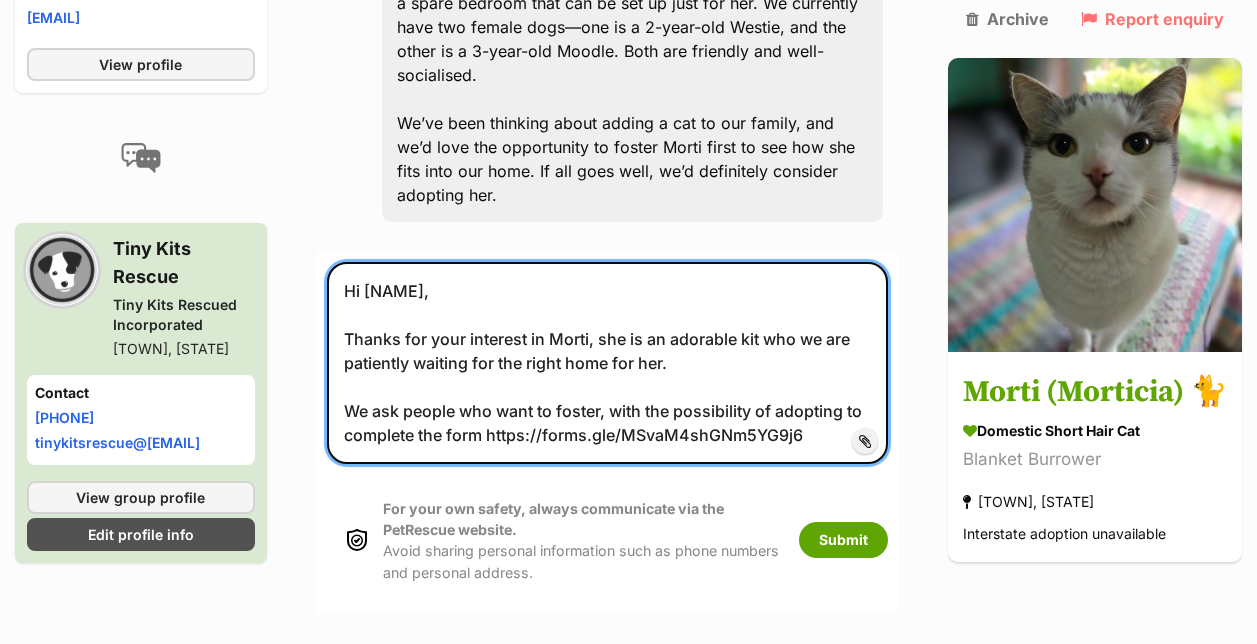 scroll, scrollTop: 805, scrollLeft: 0, axis: vertical 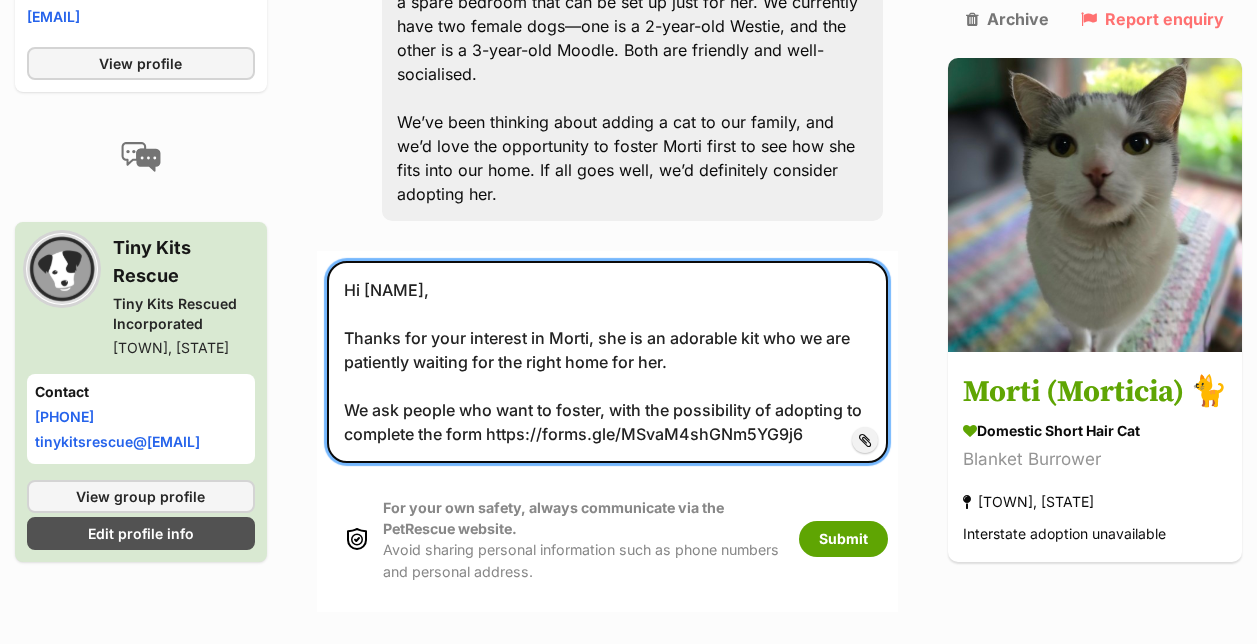 click on "Hi [NAME],
Thanks for your interest in Morti, she is an adorable kit who we are patiently waiting for the right home for her.
We ask people who want to foster, with the possibility of adopting to complete the form https://forms.gle/MSvaM4shGNm5YG9j6" at bounding box center [607, 362] 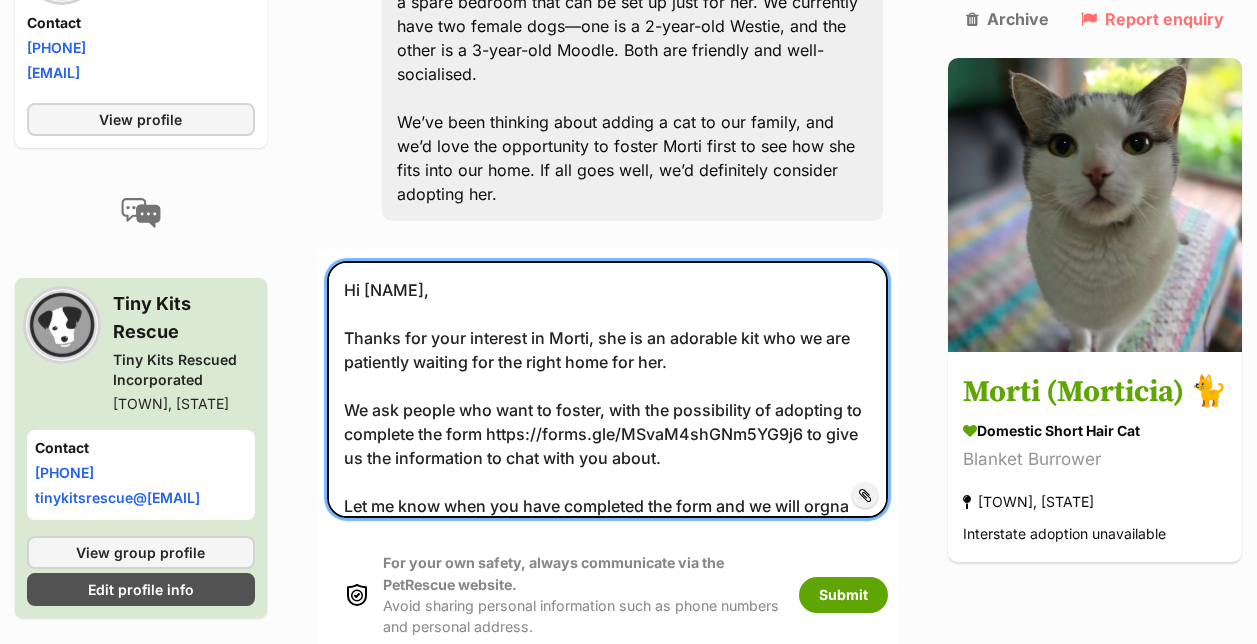 scroll, scrollTop: 23, scrollLeft: 0, axis: vertical 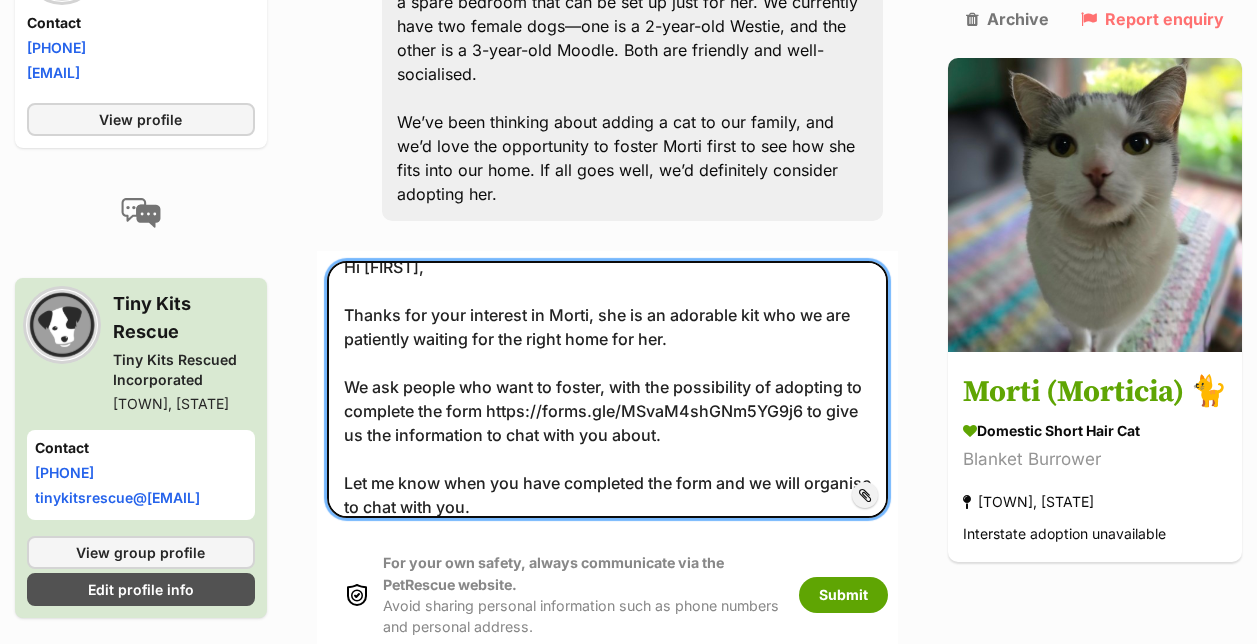 click on "Hi [FIRST],
Thanks for your interest in Morti, she is an adorable kit who we are patiently waiting for the right home for her.
We ask people who want to foster, with the possibility of adopting to complete the form https://forms.gle/MSvaM4shGNm5YG9j6 to give us the information to chat with you about.
Let me know when you have completed the form and we will organise to chat with you." at bounding box center [607, 390] 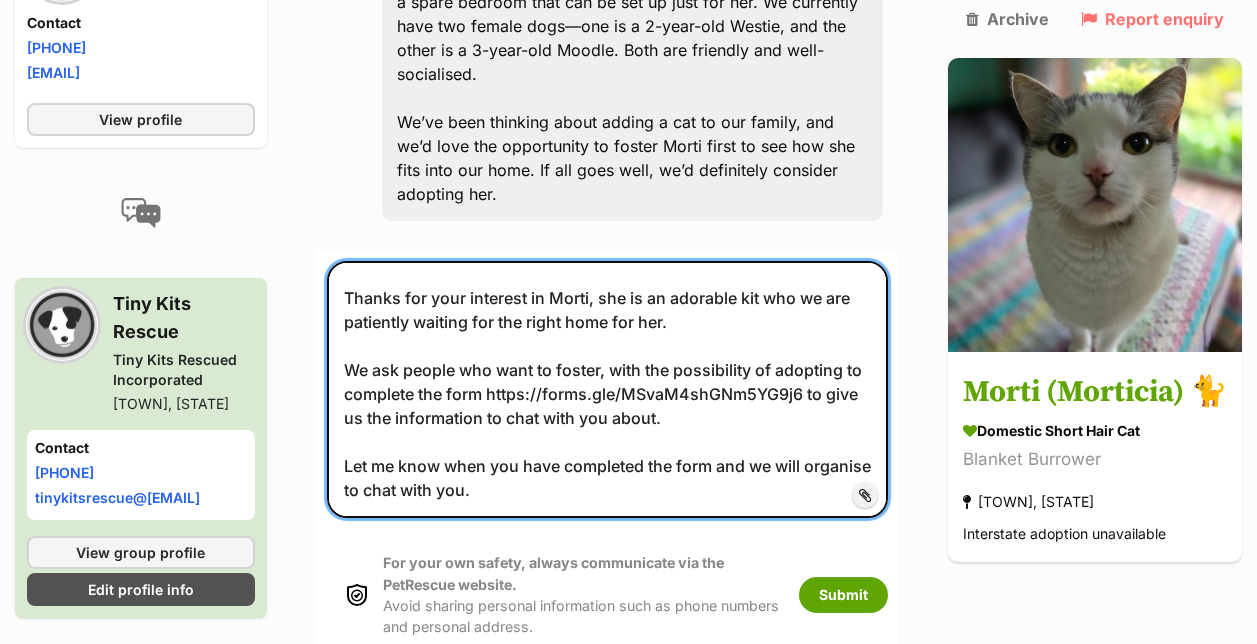 scroll, scrollTop: 71, scrollLeft: 0, axis: vertical 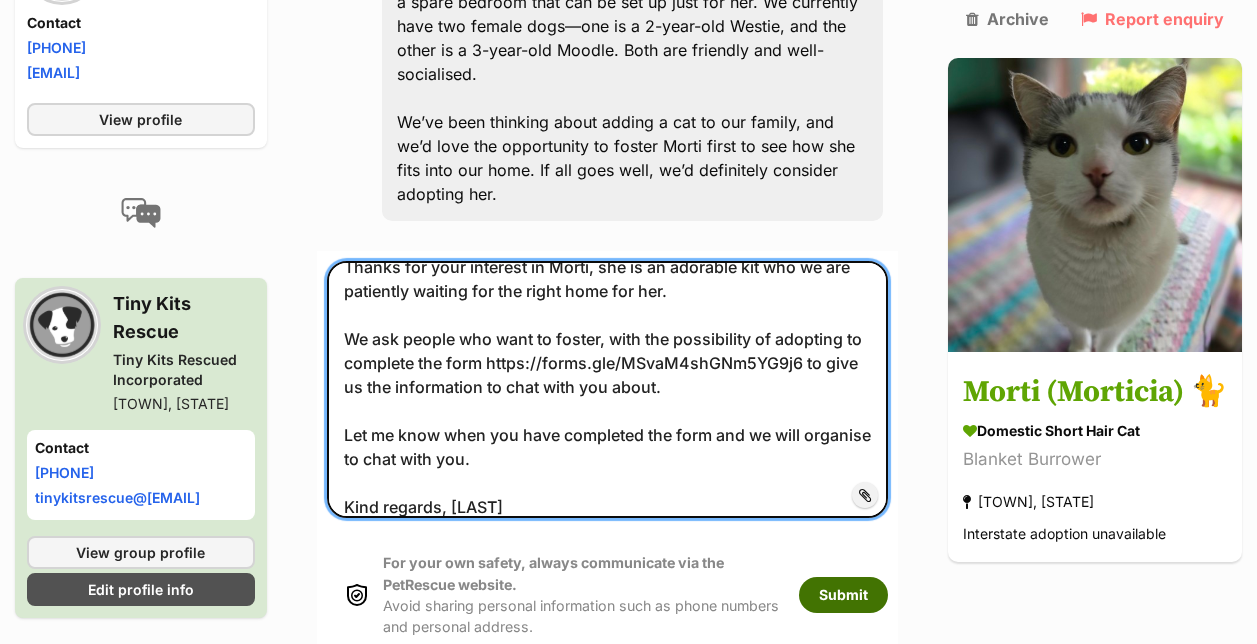 type on "Hi [FIRST],
Thanks for your interest in Morti, she is an adorable kit who we are patiently waiting for the right home for her.
We ask people who want to foster, with the possibility of adopting to complete the form https://forms.gle/MSvaM4shGNm5YG9j6 to give us the information to chat with you about.
Let me know when you have completed the form and we will organise to chat with you.
Kind regards, [LAST]" 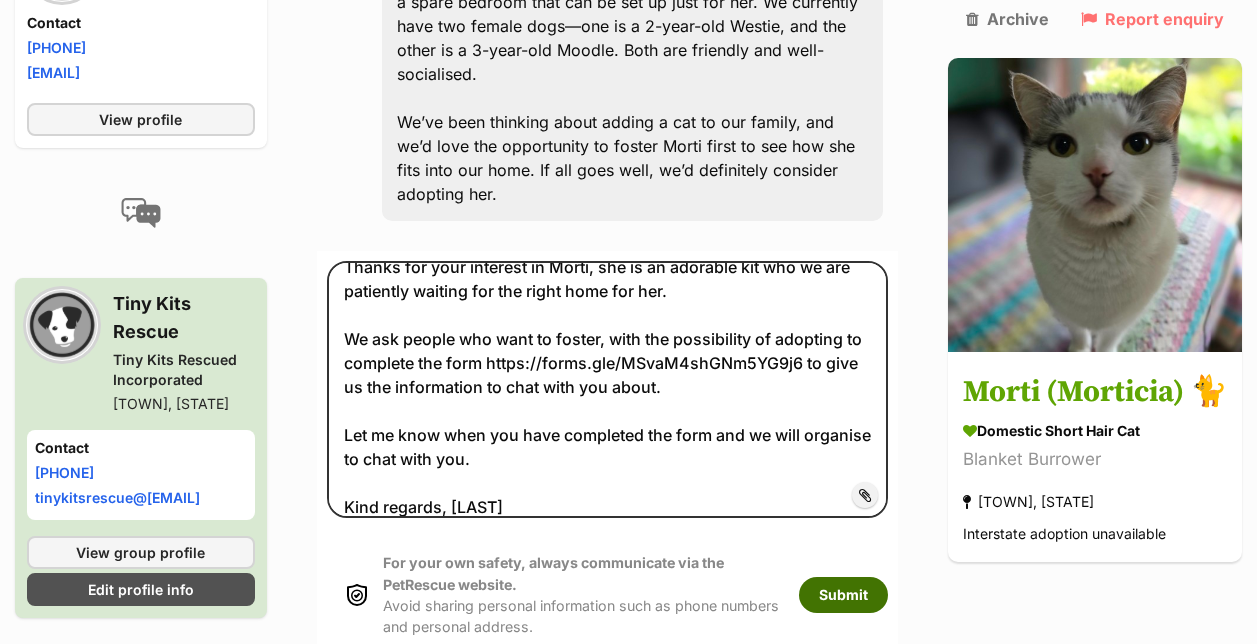 click on "Submit" at bounding box center (843, 595) 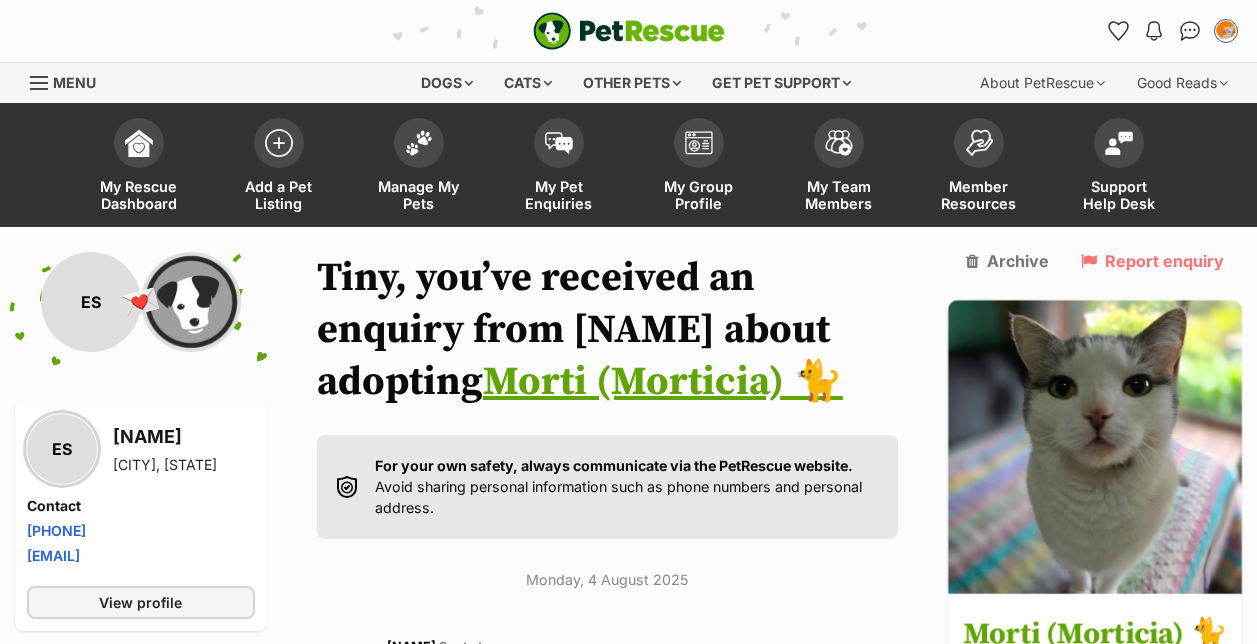 scroll, scrollTop: 692, scrollLeft: 0, axis: vertical 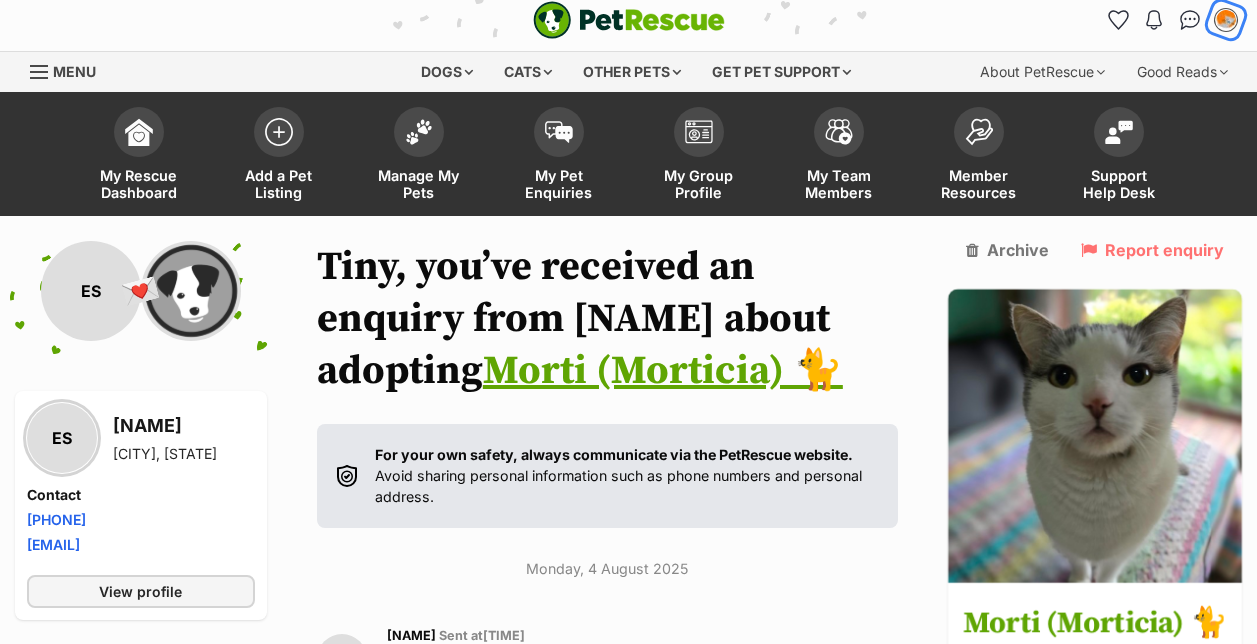 click at bounding box center [1226, 20] 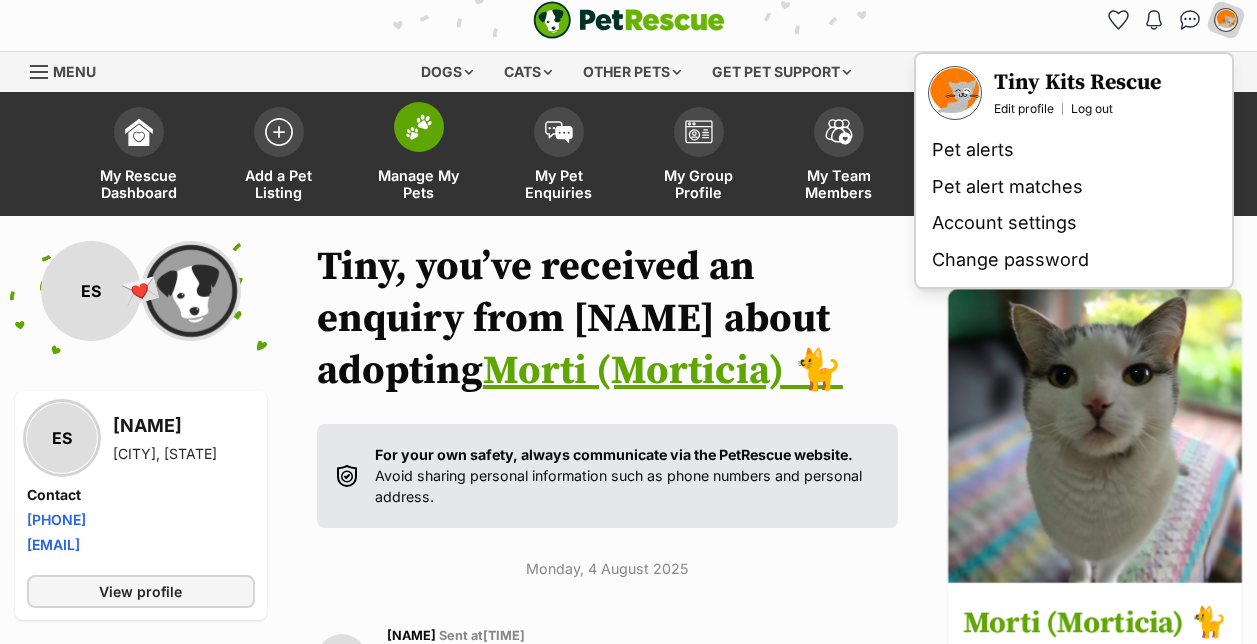 click on "Manage My Pets" at bounding box center [419, 156] 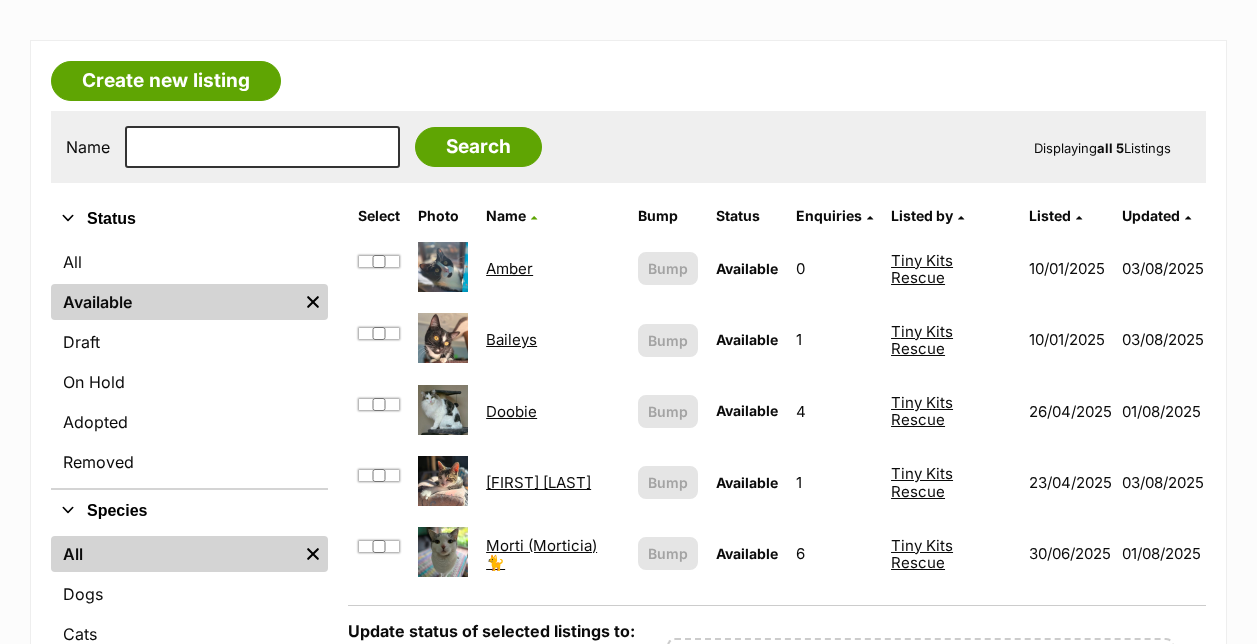 scroll, scrollTop: 0, scrollLeft: 0, axis: both 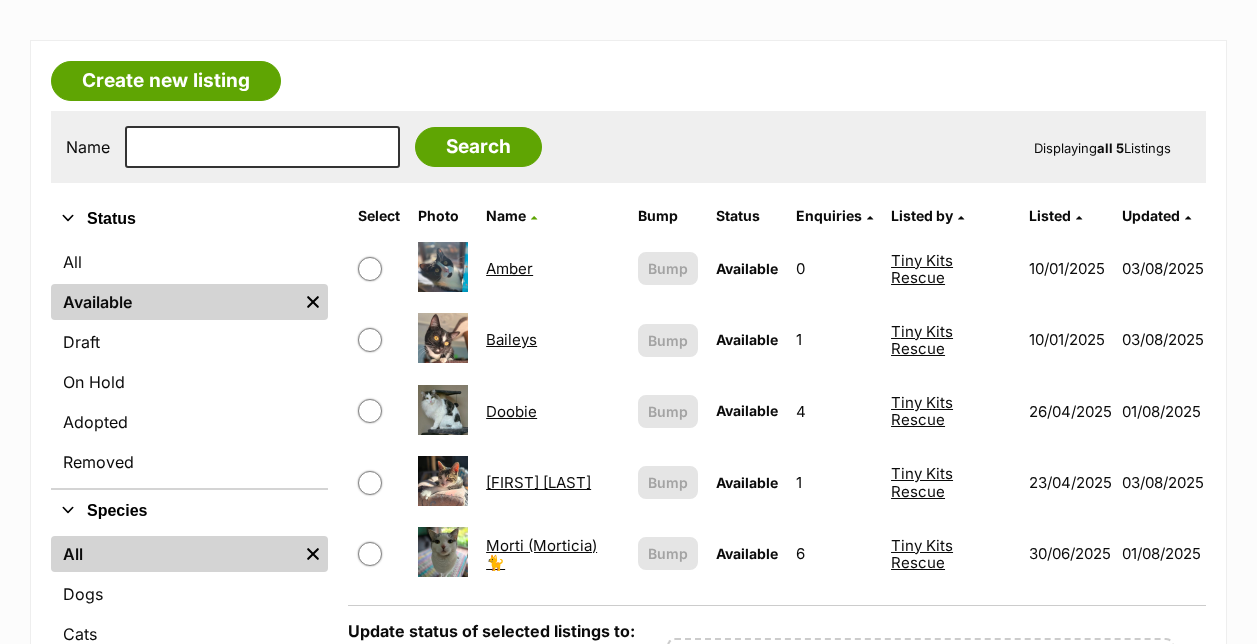 click on "Doobie" at bounding box center [511, 411] 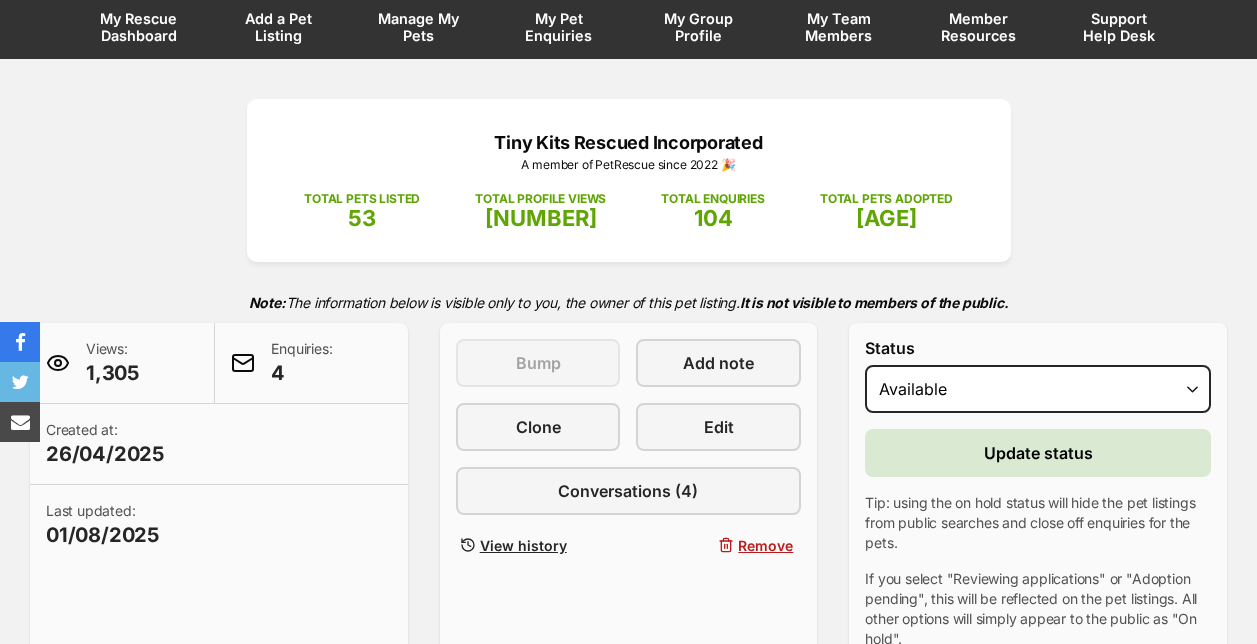 scroll, scrollTop: 200, scrollLeft: 0, axis: vertical 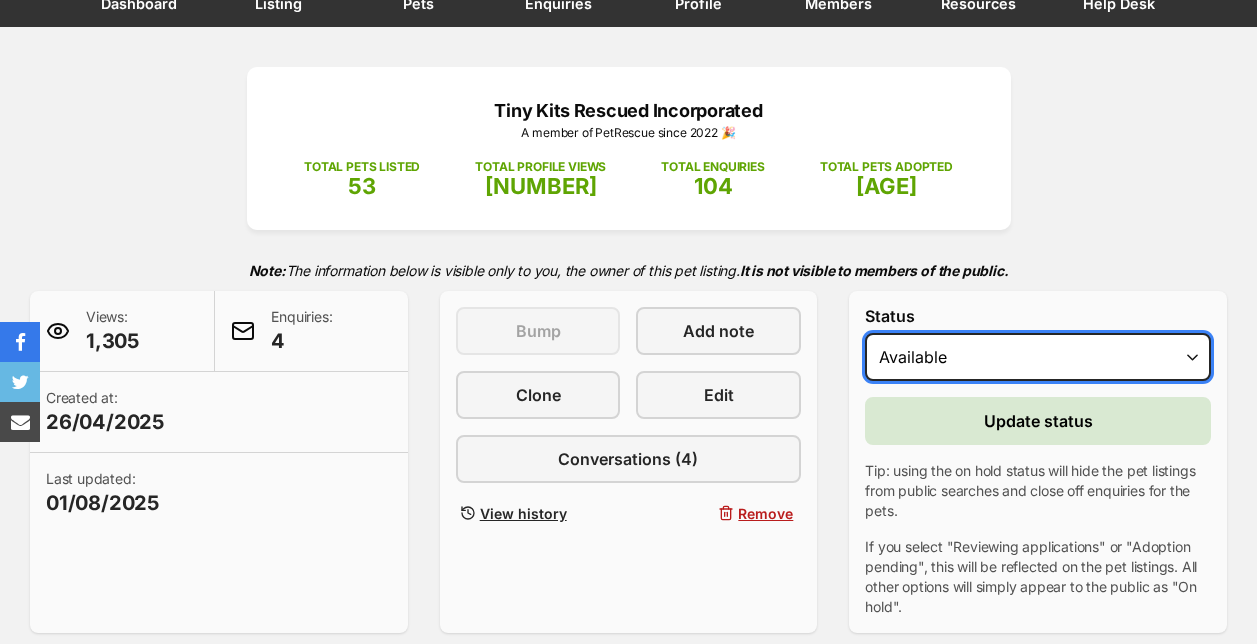 click on "Draft - not available as listing has enquires
Available
On hold
Adopted" at bounding box center (1038, 357) 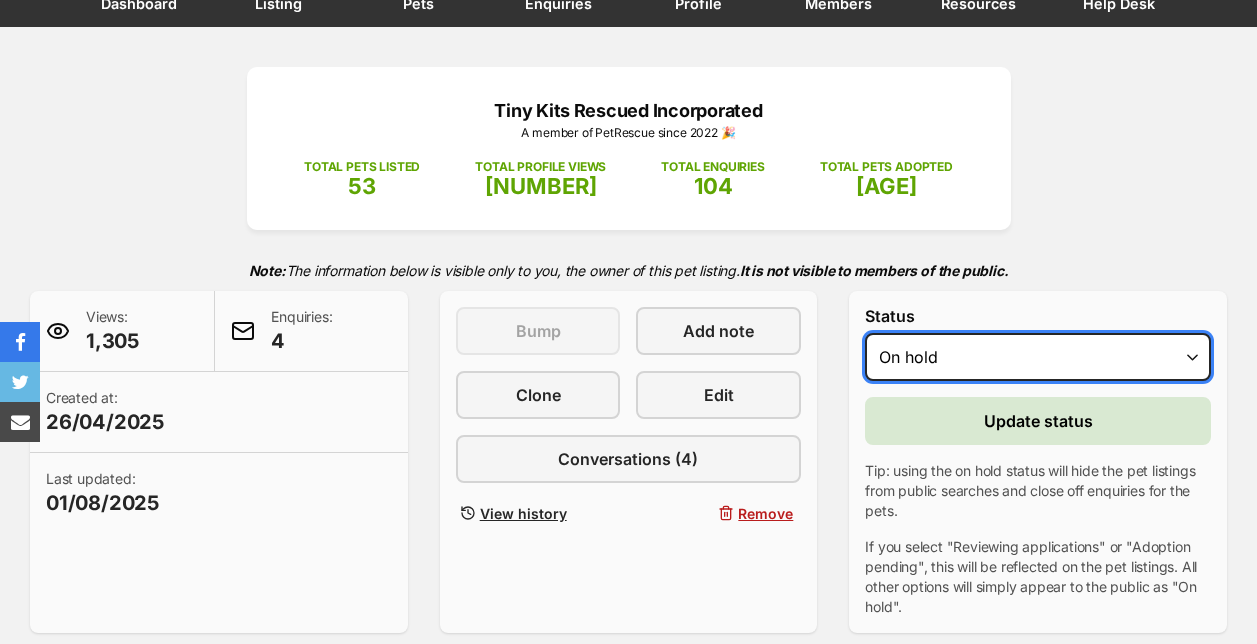 scroll, scrollTop: 0, scrollLeft: 0, axis: both 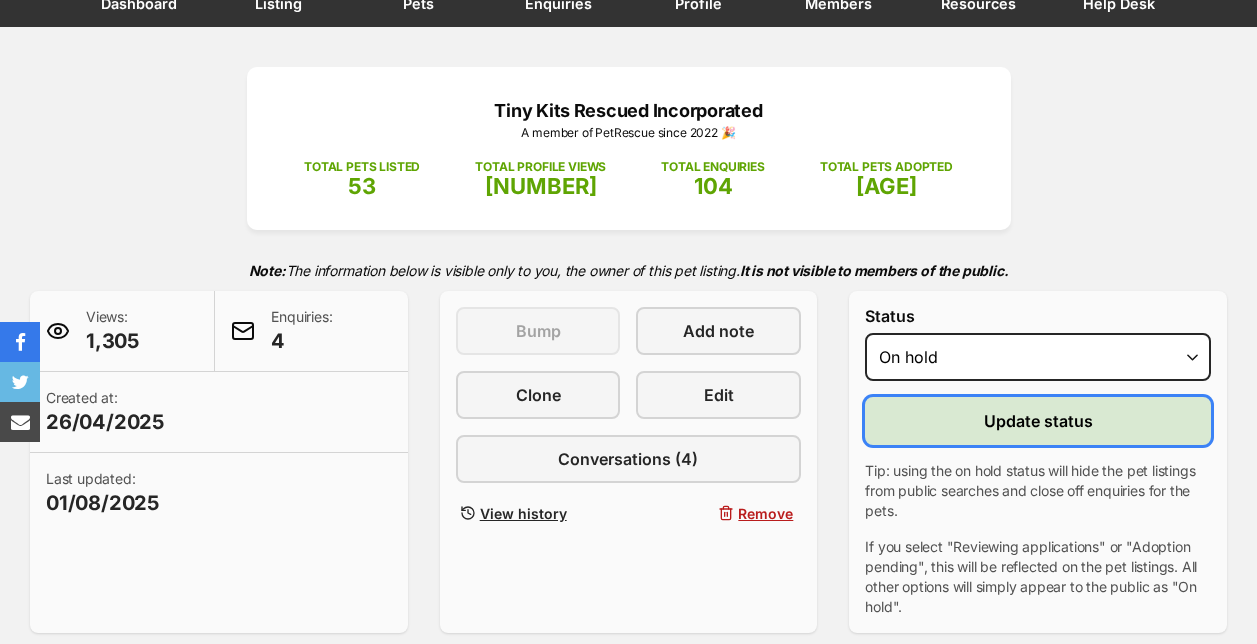 click on "Update status" at bounding box center (1038, 421) 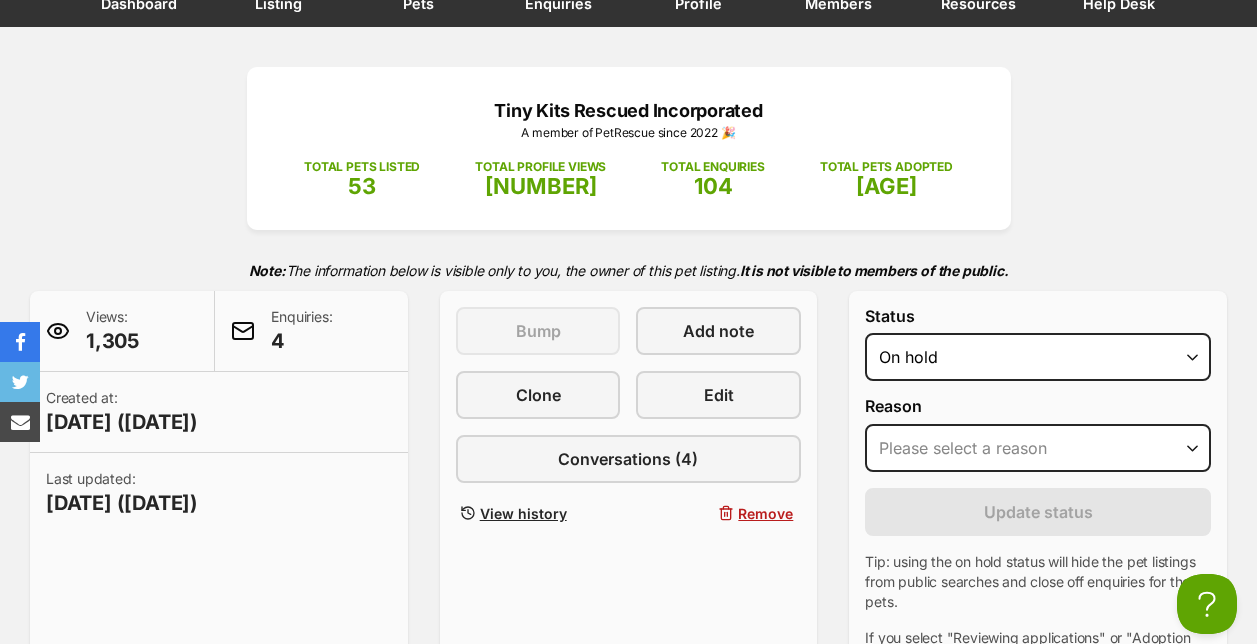 scroll, scrollTop: 0, scrollLeft: 0, axis: both 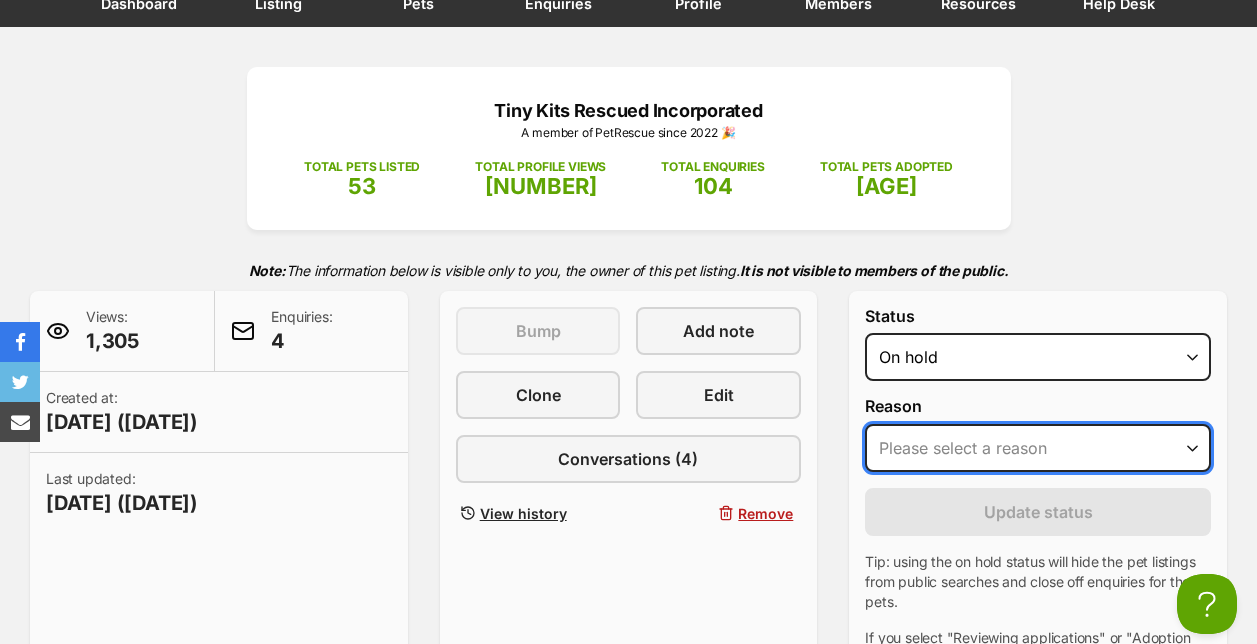 click on "Please select a reason
Medical reasons
Reviewing applications
Adoption pending
Other" at bounding box center [1038, 448] 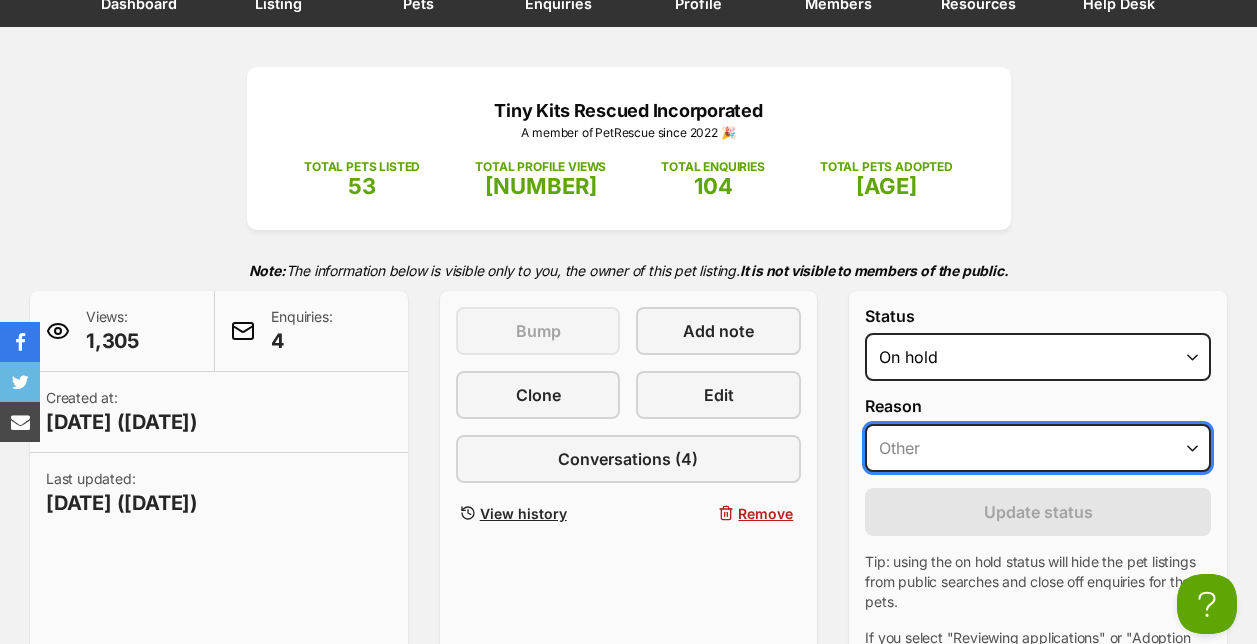 click on "Please select a reason
Medical reasons
Reviewing applications
Adoption pending
Other" at bounding box center [1038, 448] 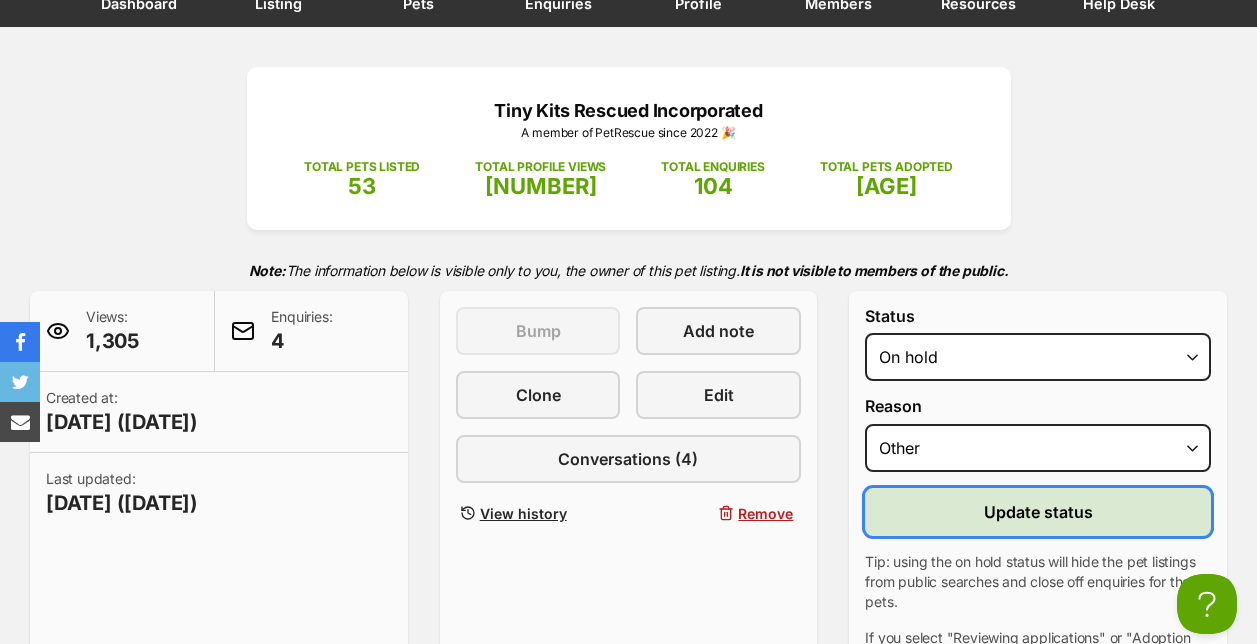 click on "Update status" at bounding box center (1038, 512) 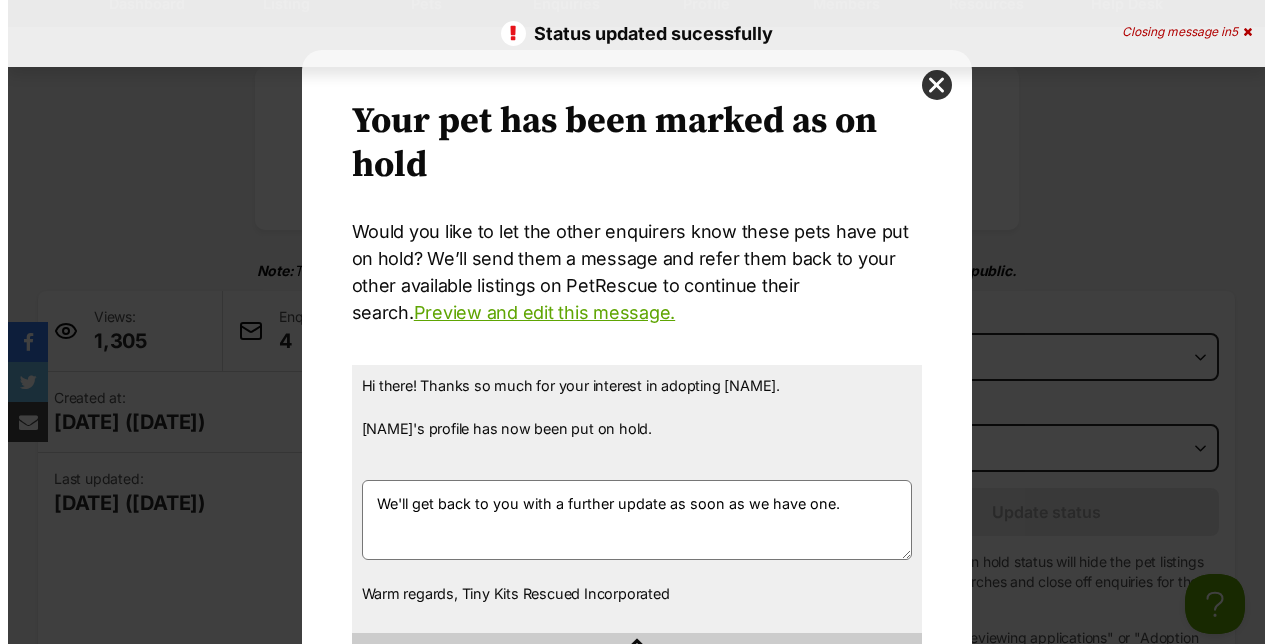 scroll, scrollTop: 0, scrollLeft: 0, axis: both 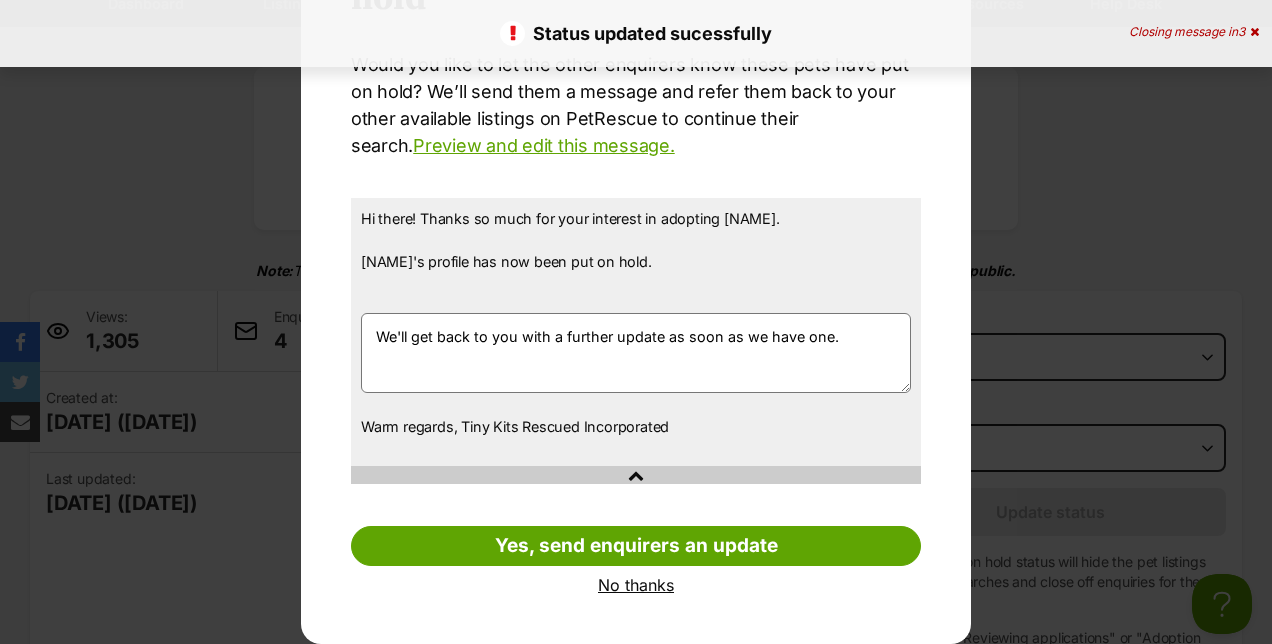 click on "No thanks" at bounding box center (636, 585) 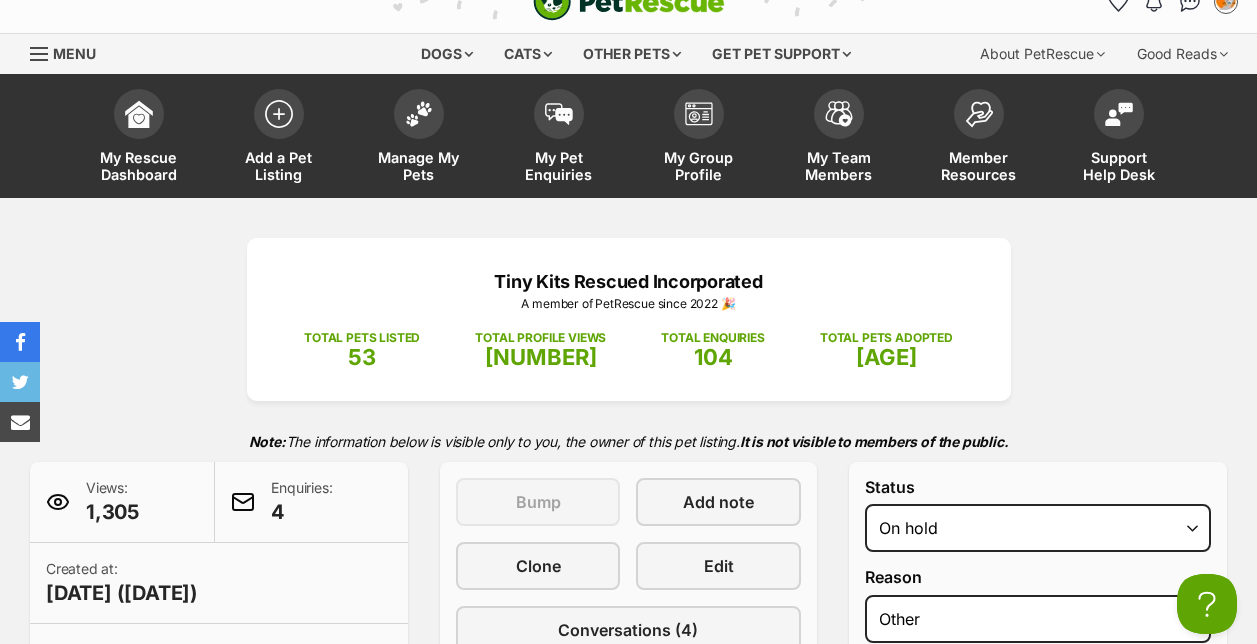 scroll, scrollTop: 0, scrollLeft: 0, axis: both 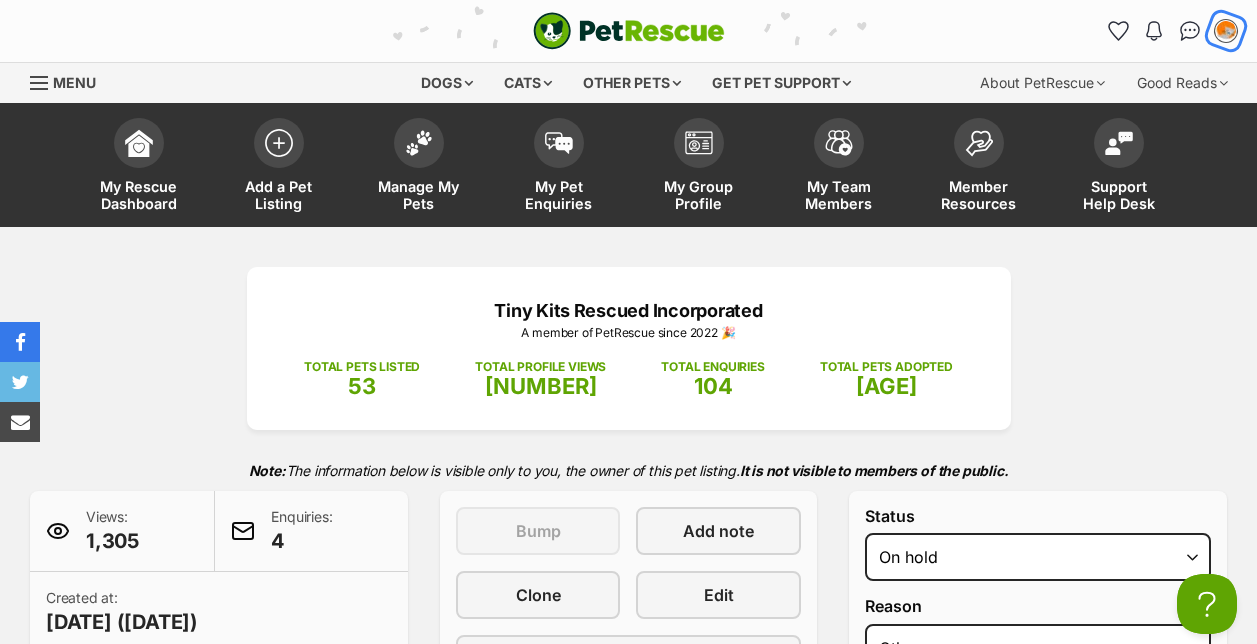 click at bounding box center (1226, 31) 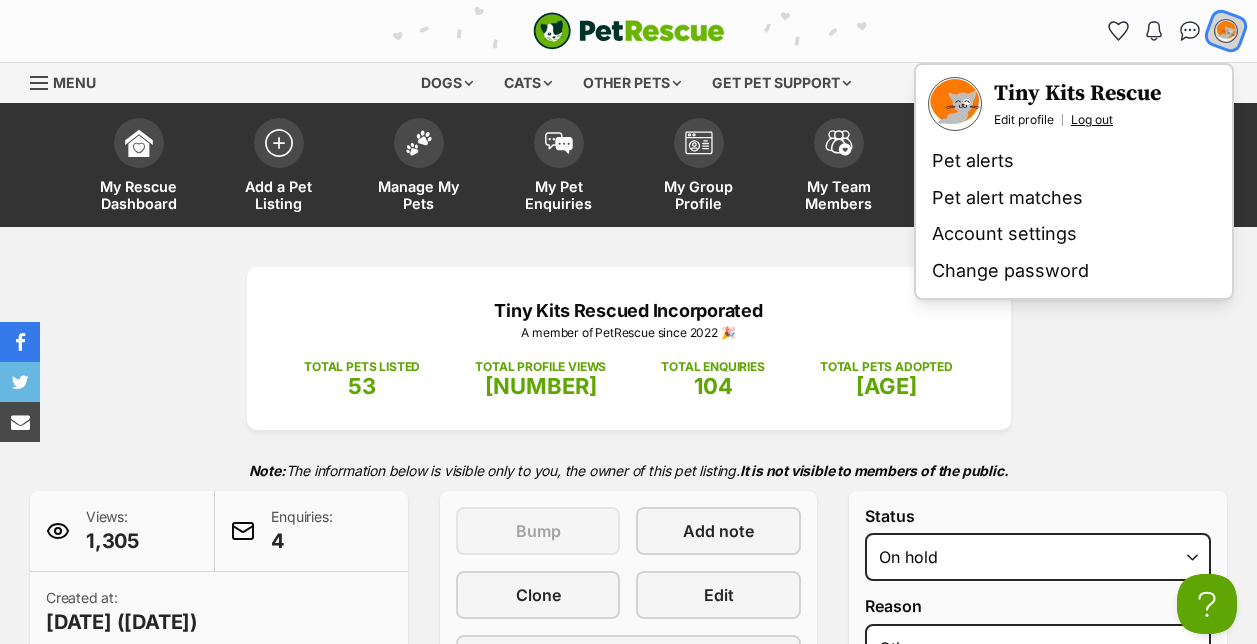 click on "Log out" at bounding box center (1092, 120) 